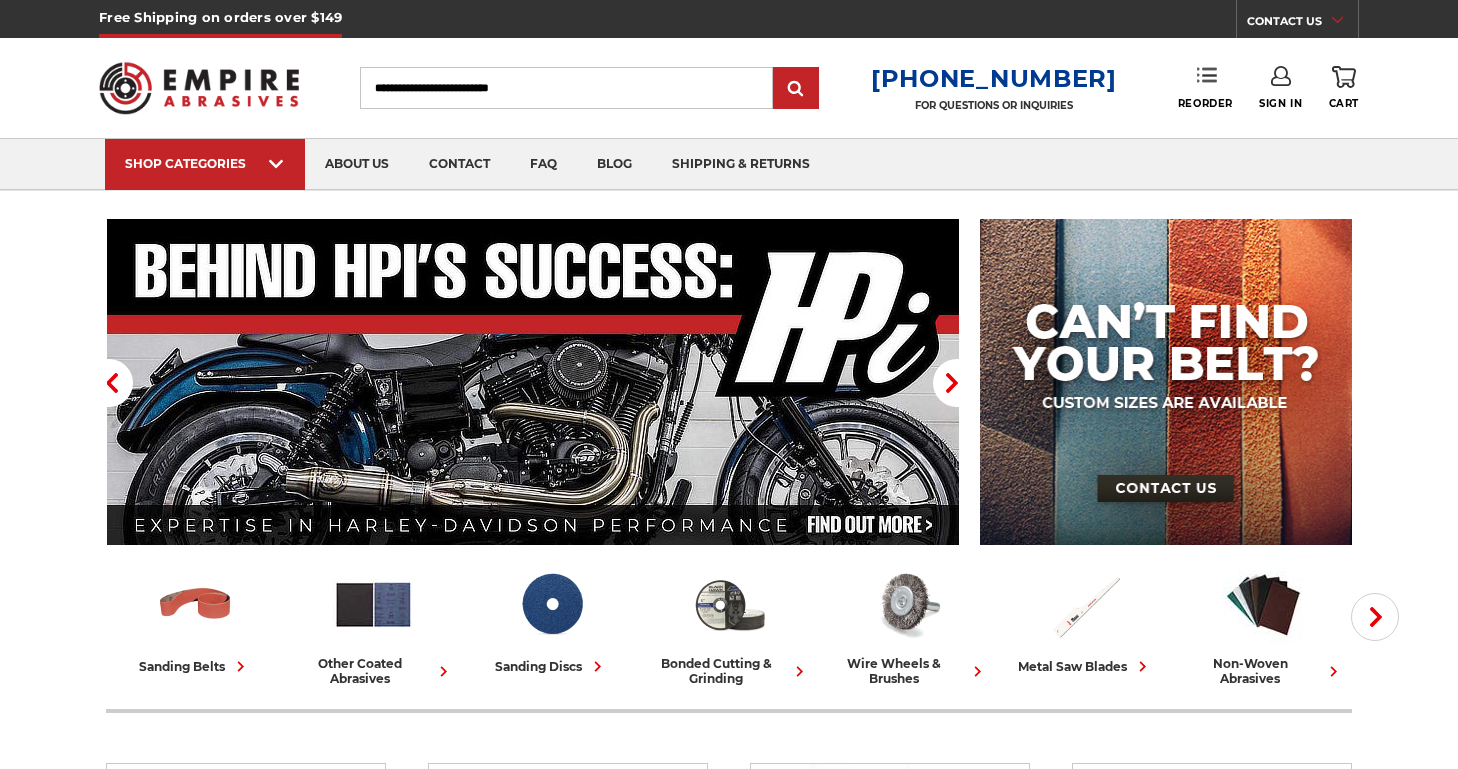 scroll, scrollTop: 0, scrollLeft: 0, axis: both 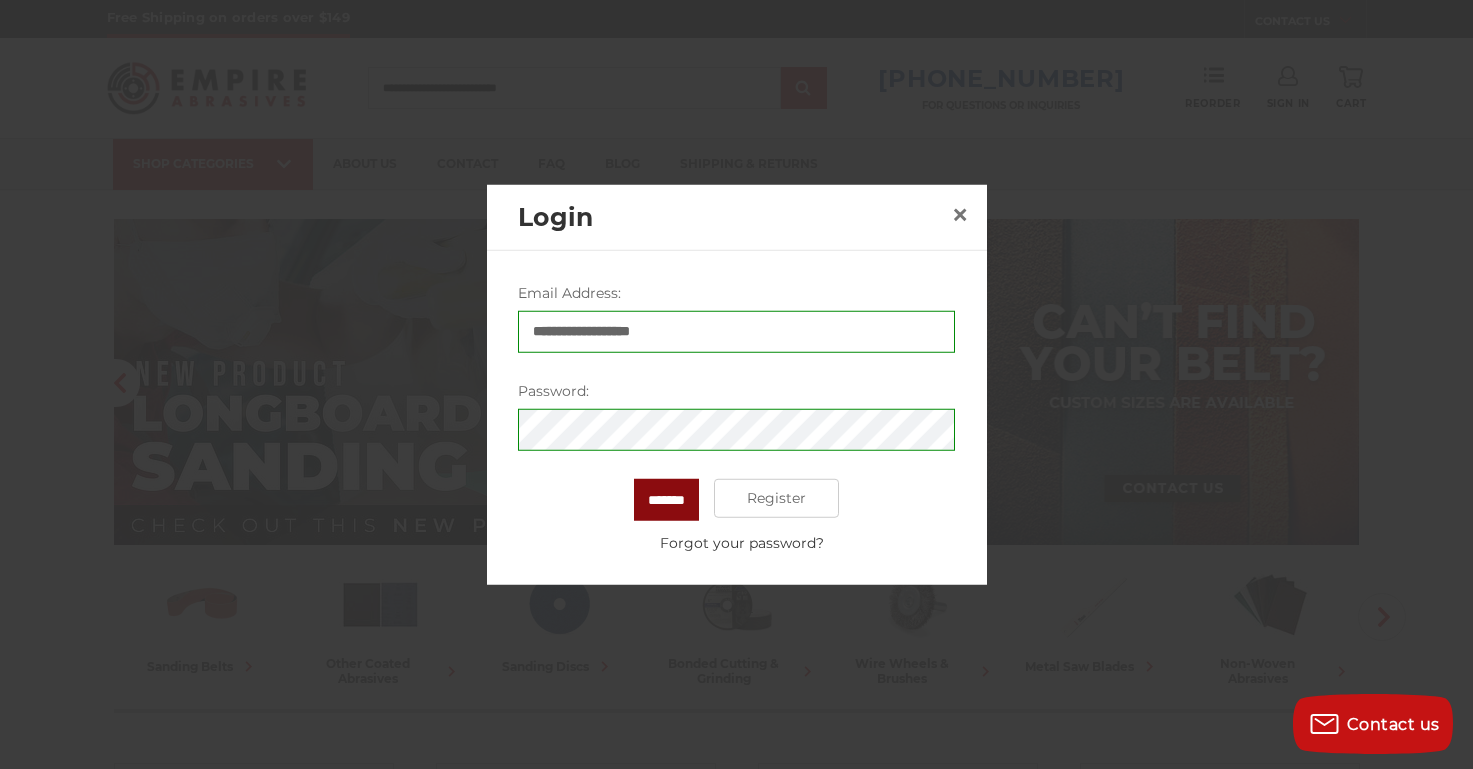 click on "*******" at bounding box center (666, 499) 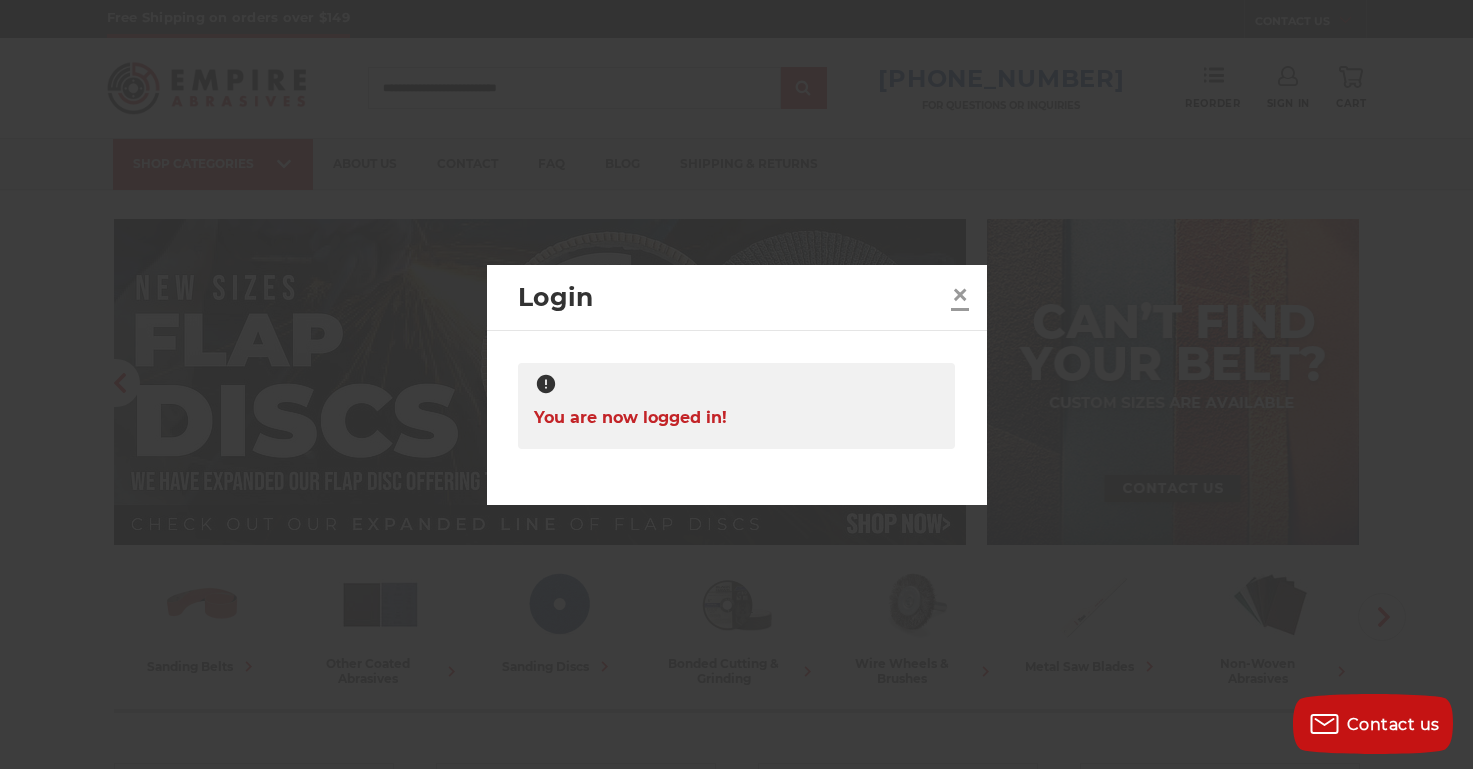 click on "×" at bounding box center (960, 294) 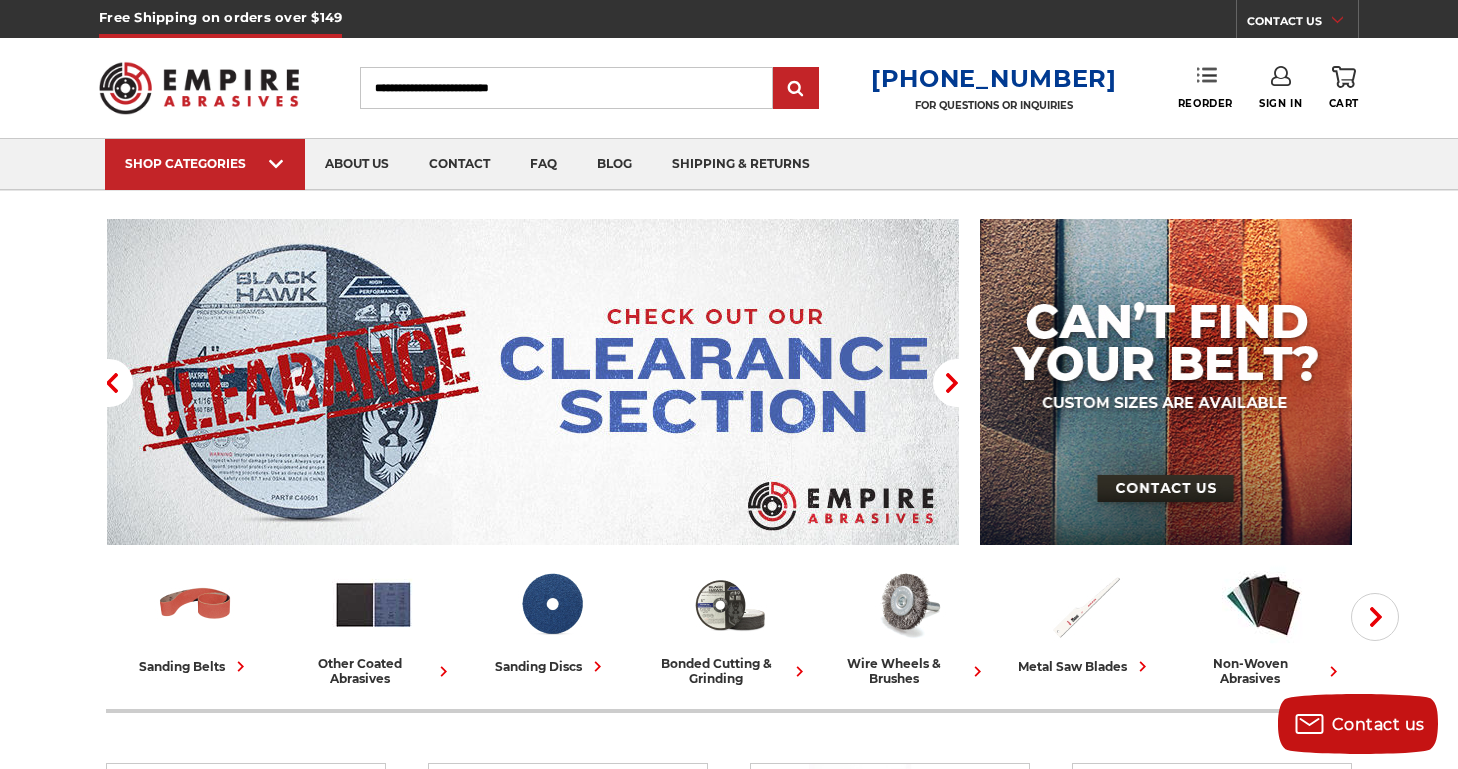 click 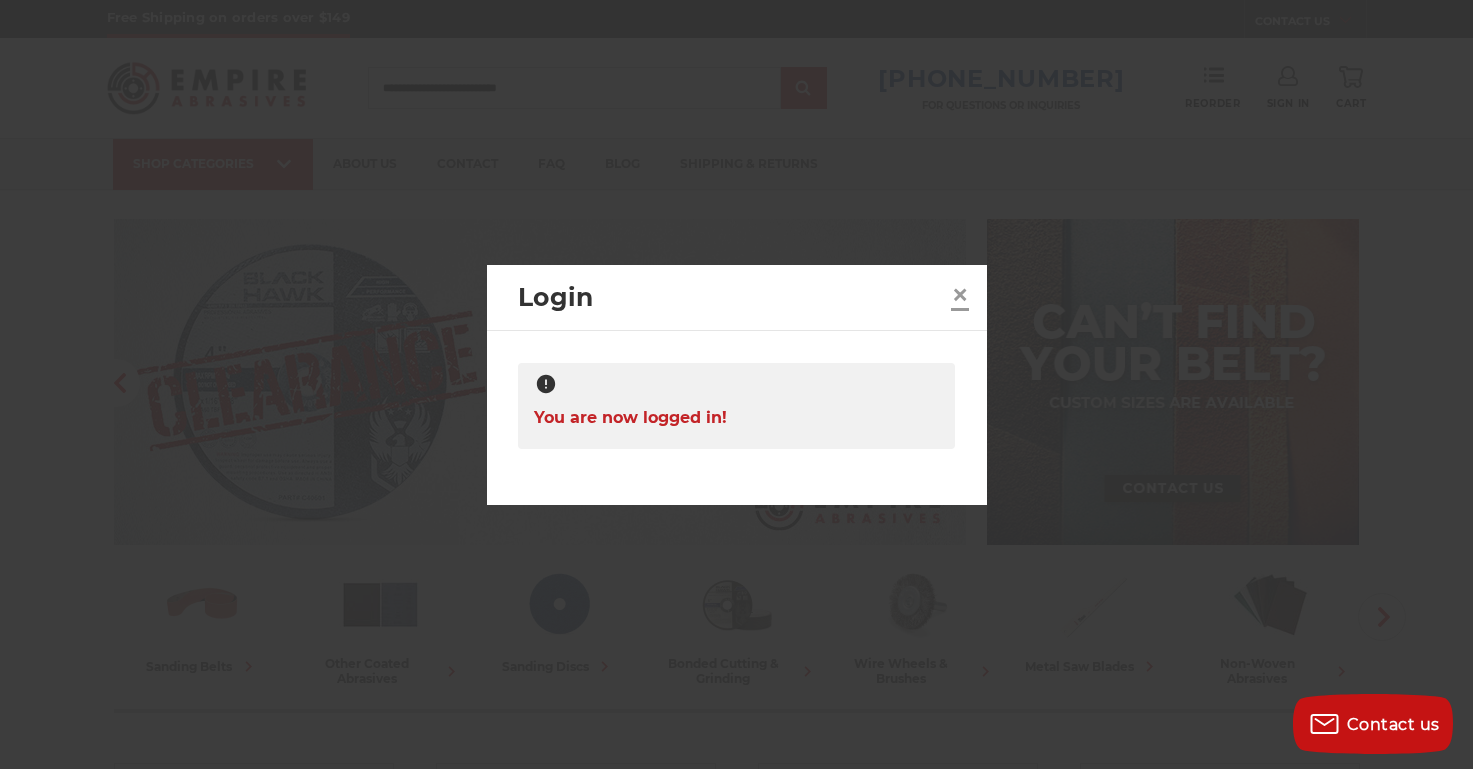 click on "×" at bounding box center [960, 294] 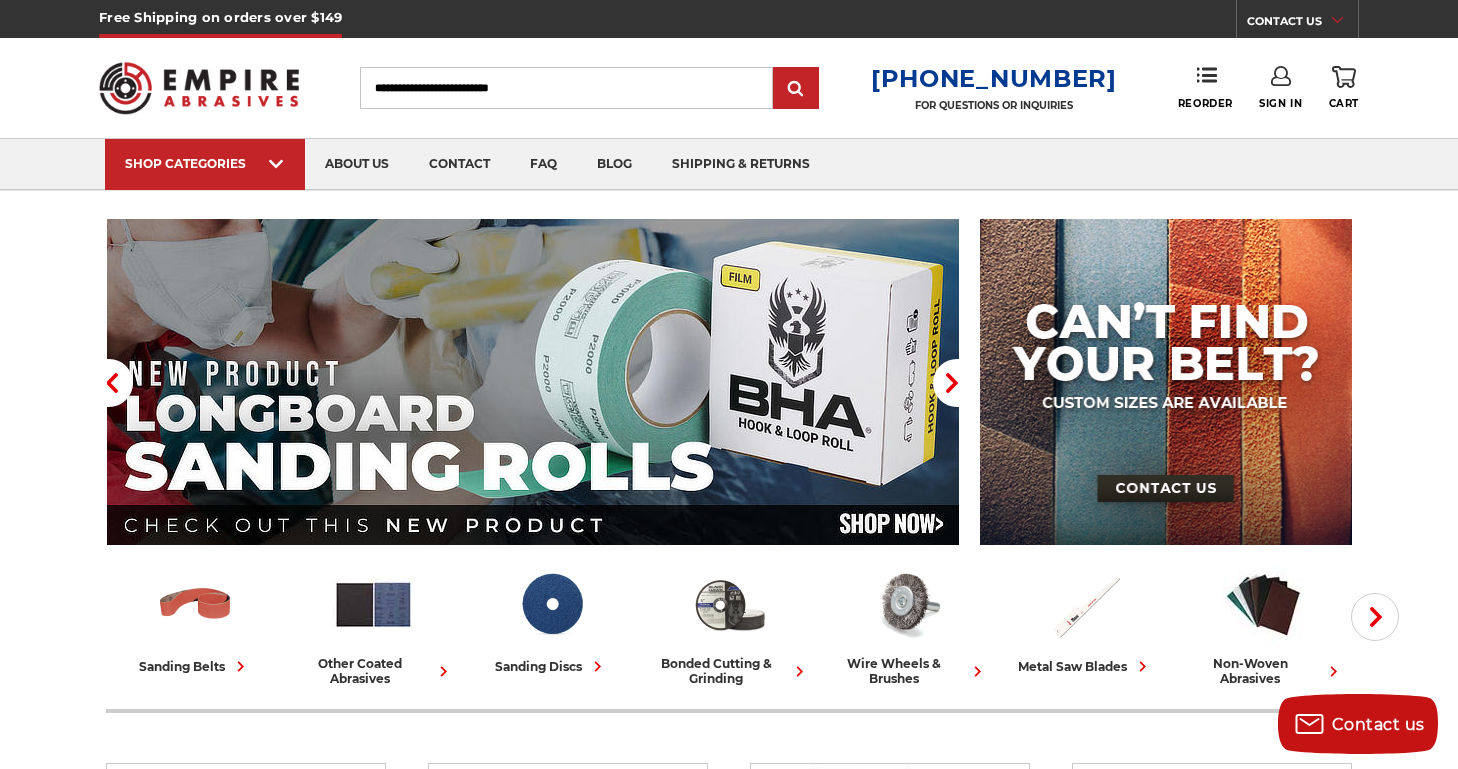 click on "Sign In" at bounding box center (1280, 88) 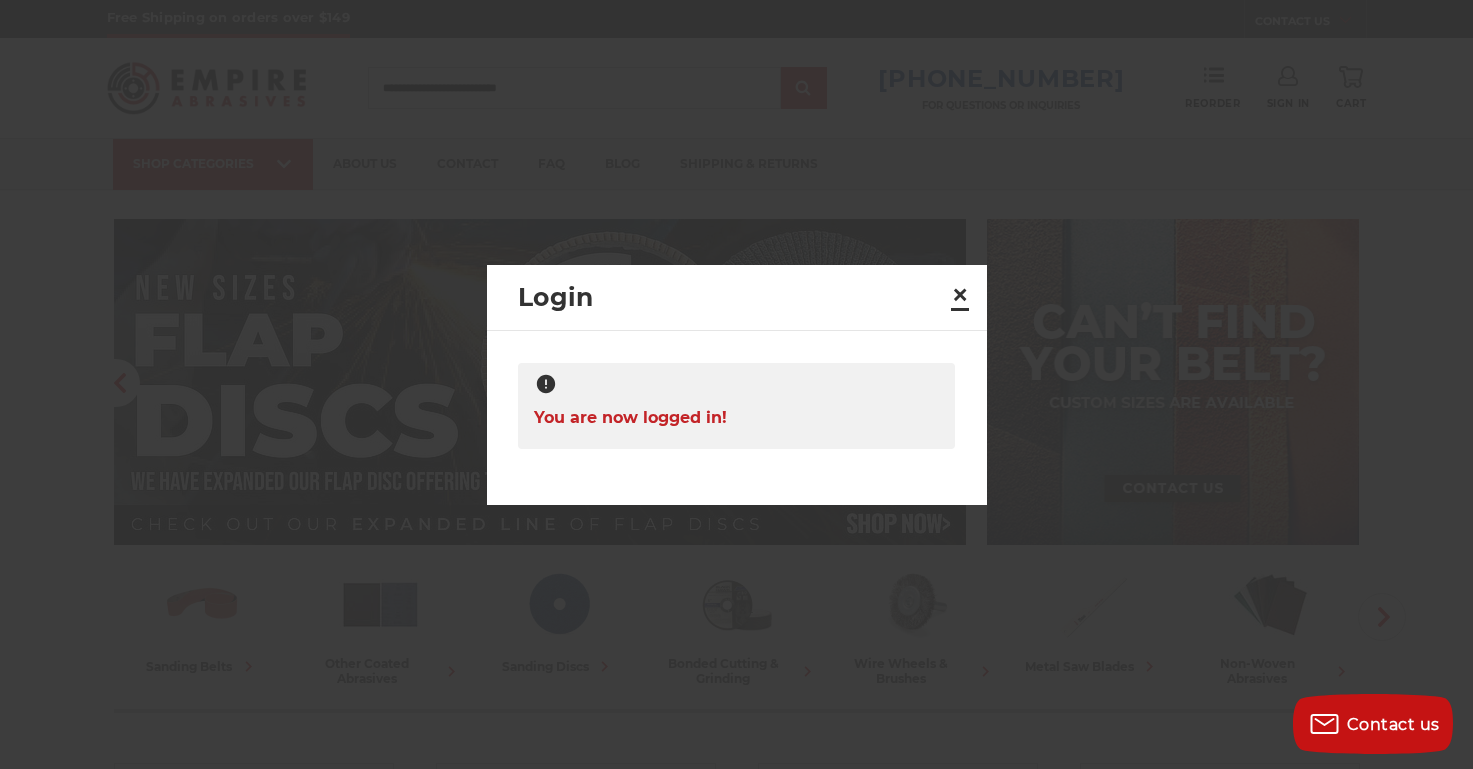 drag, startPoint x: 964, startPoint y: 293, endPoint x: 1154, endPoint y: 202, distance: 210.66798 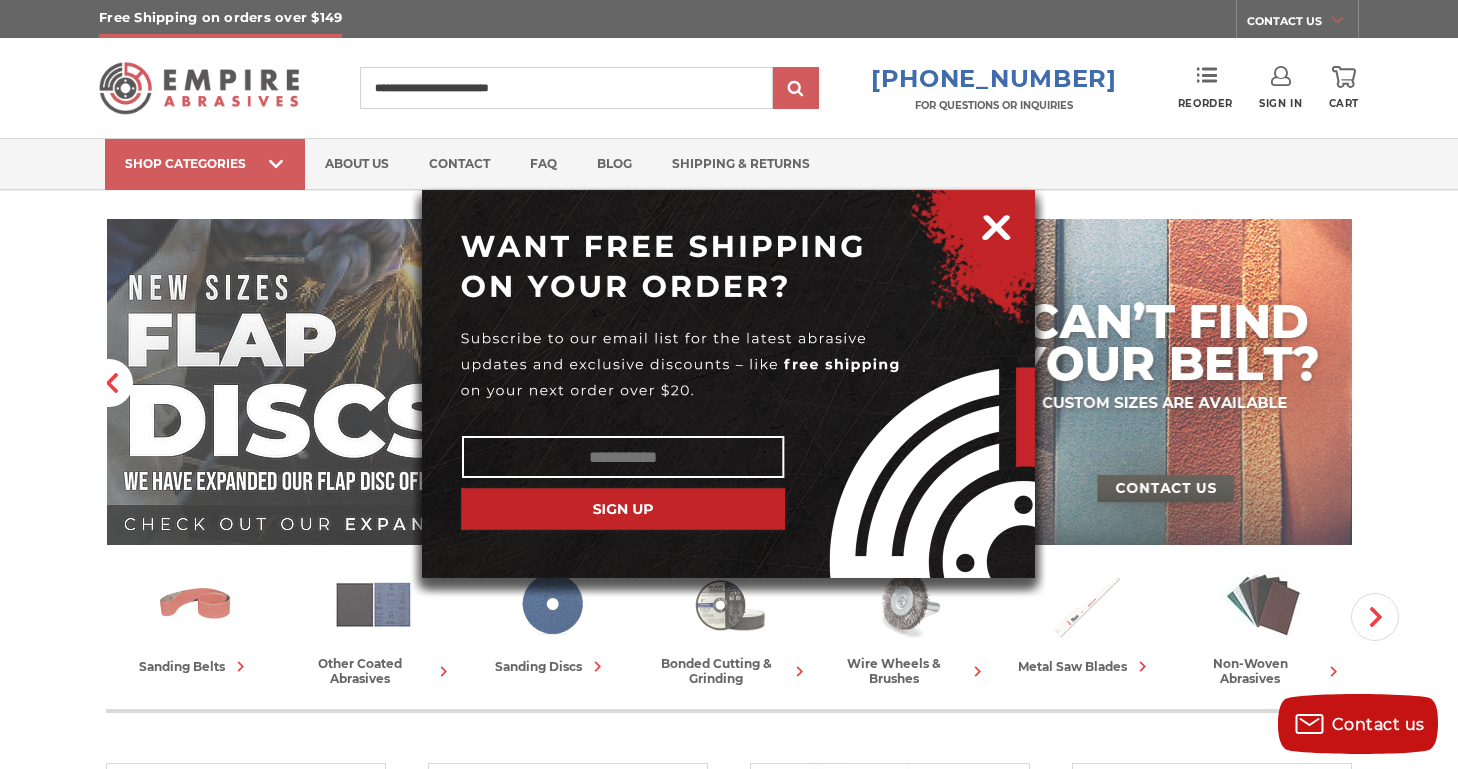 click at bounding box center [996, 224] 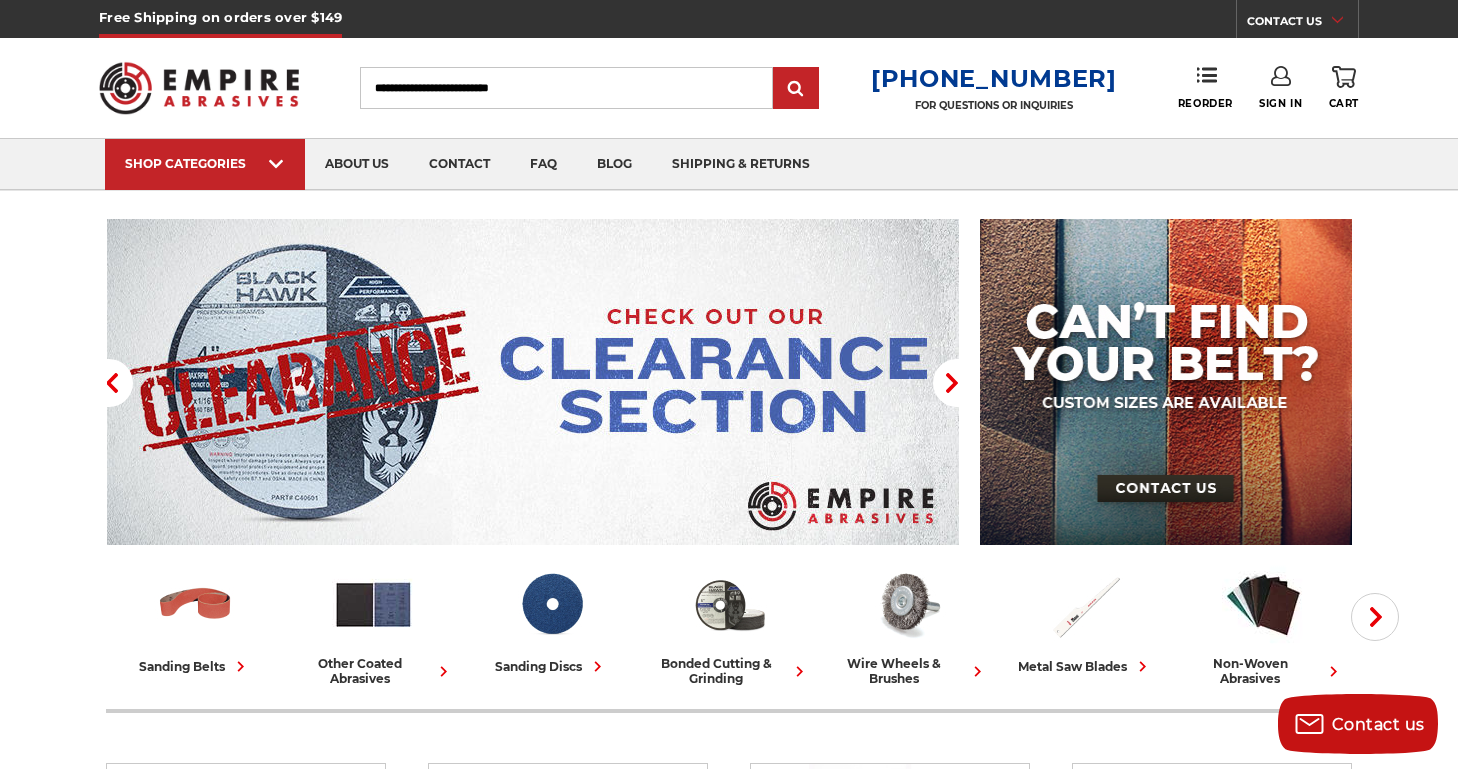 click 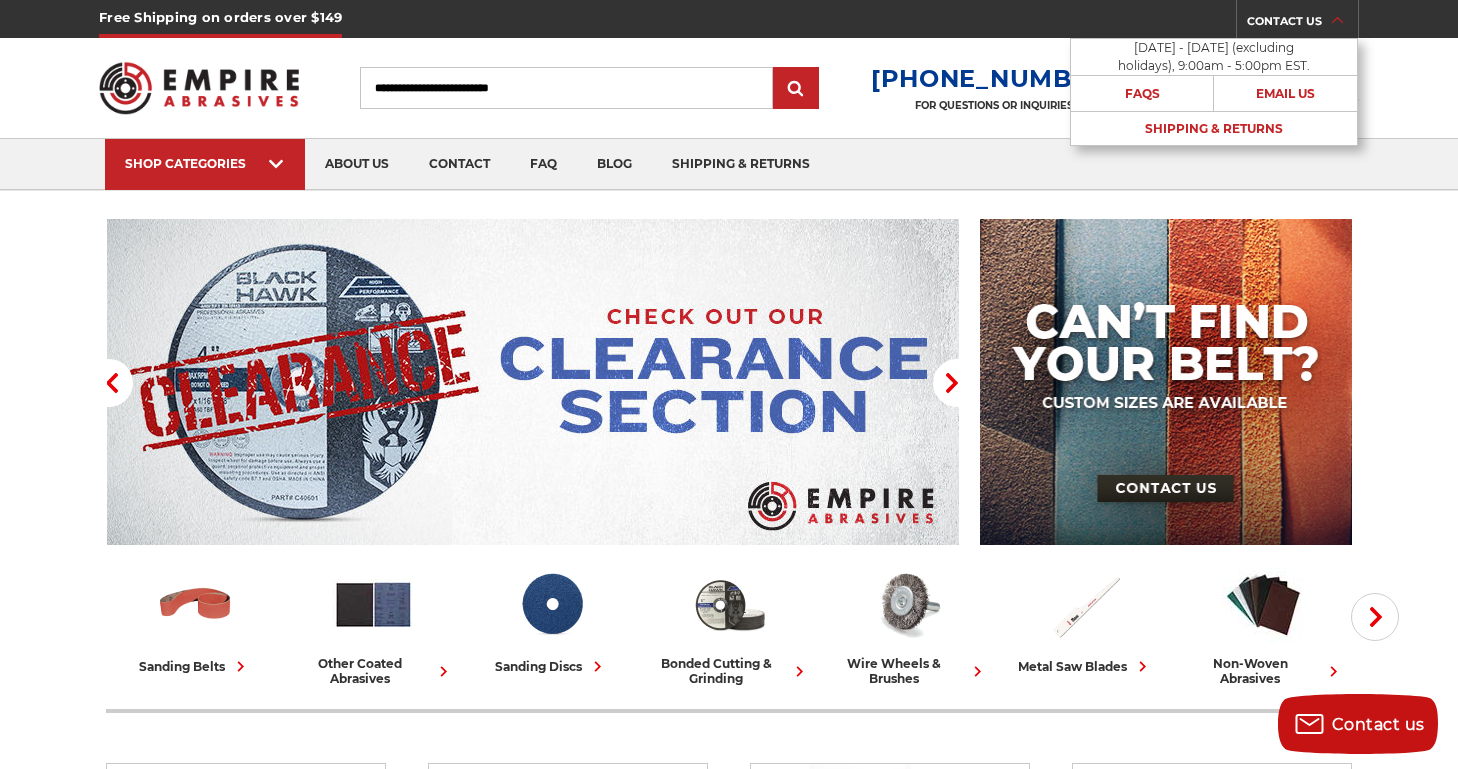 click on "SHOP CATEGORIES
sanding belts
3/8" x 13"
1/2" x 18"
1/2" x 24"
faq" at bounding box center (729, 164) 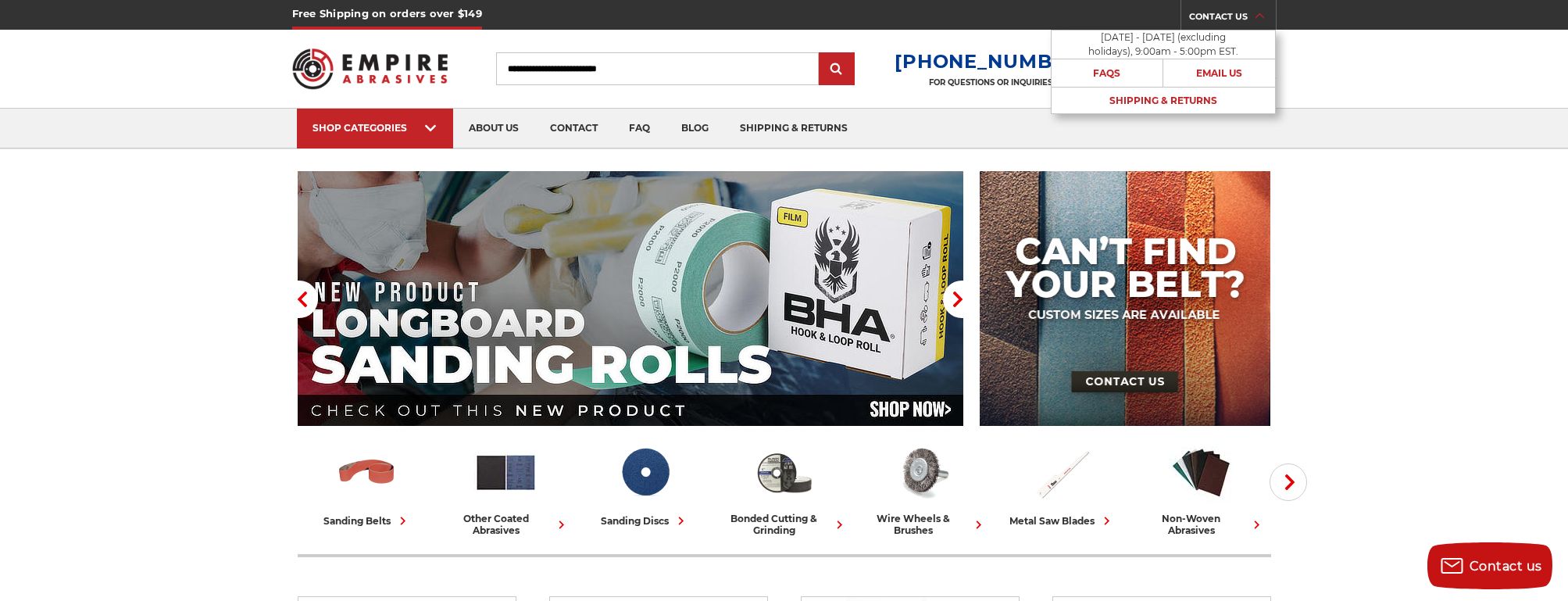 click on "Previous
Next
Previous
sanding belts
other coated abrasives
sanding discs
bonded cutting & grinding" at bounding box center [784, 1912] 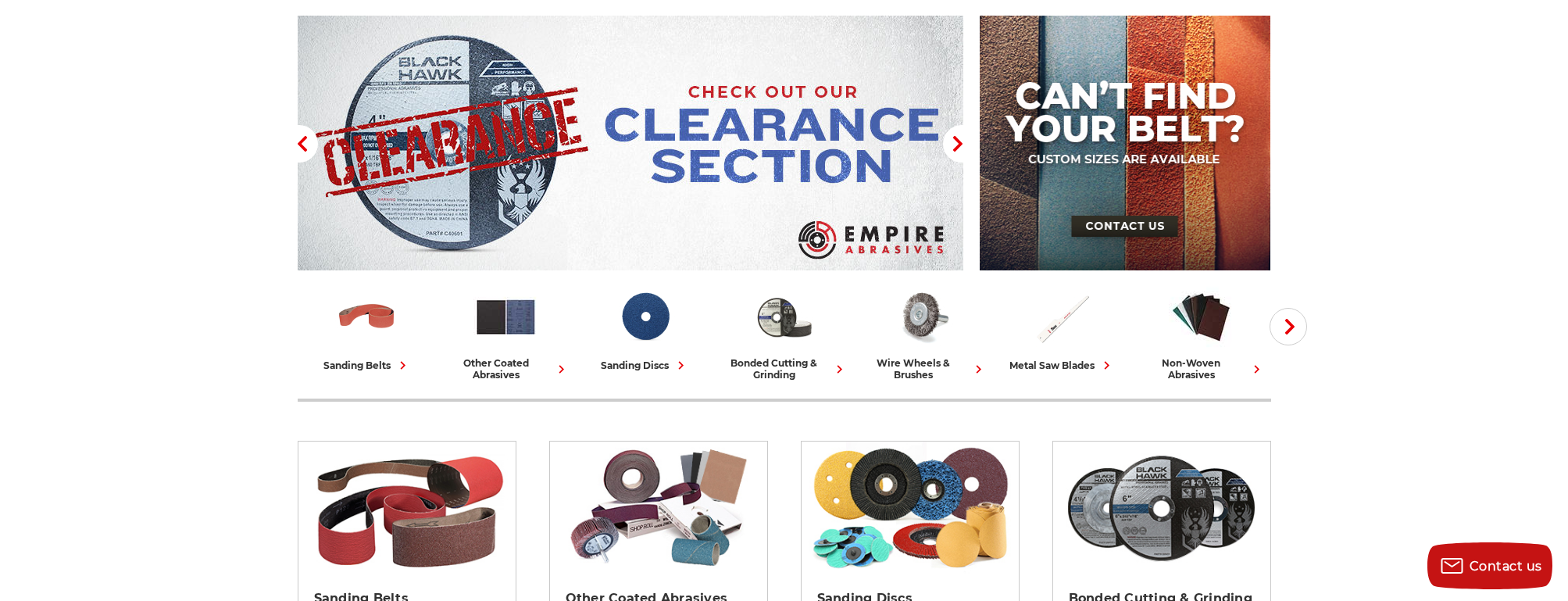 scroll, scrollTop: 0, scrollLeft: 0, axis: both 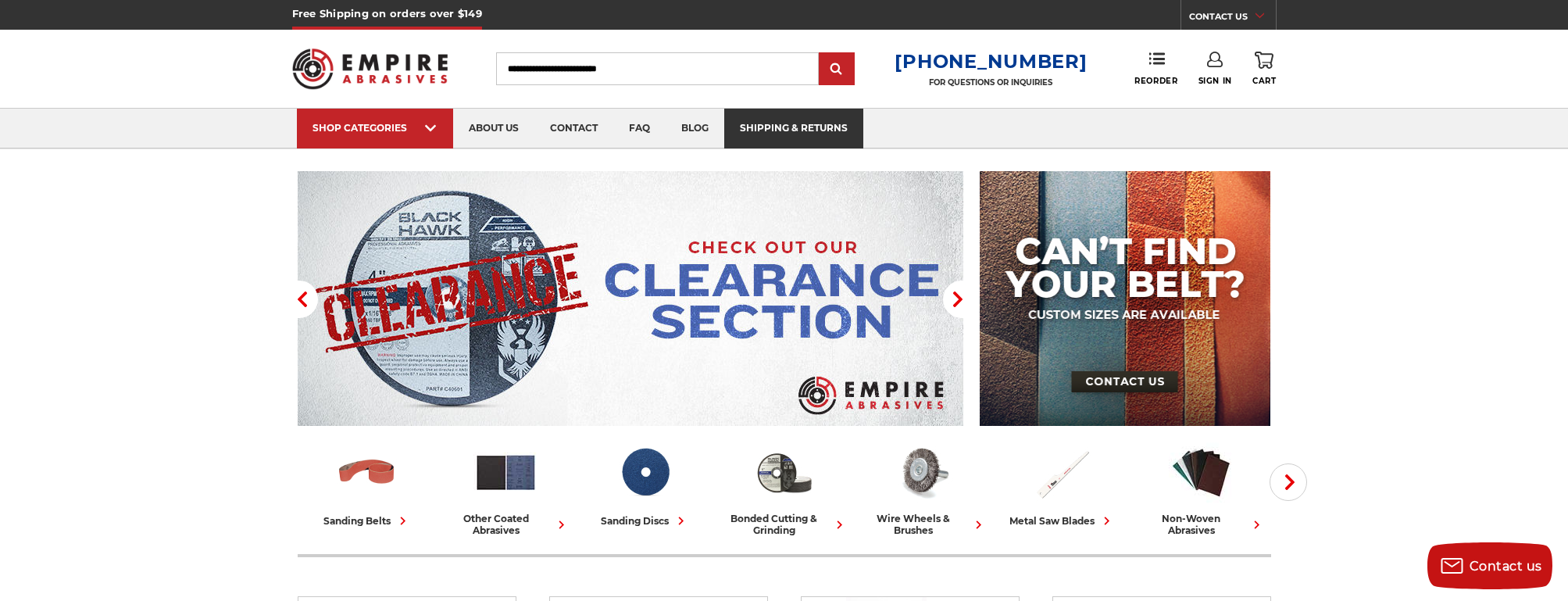 click on "shipping & returns" at bounding box center [794, 128] 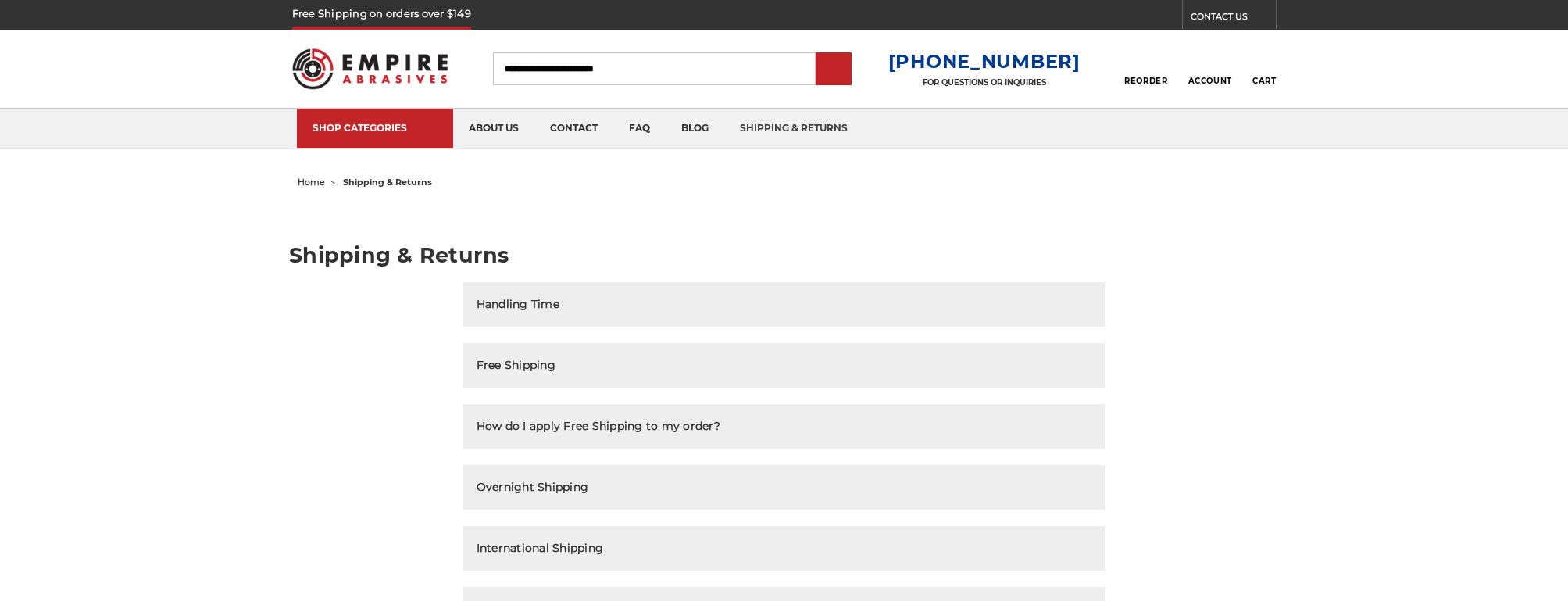 scroll, scrollTop: 0, scrollLeft: 0, axis: both 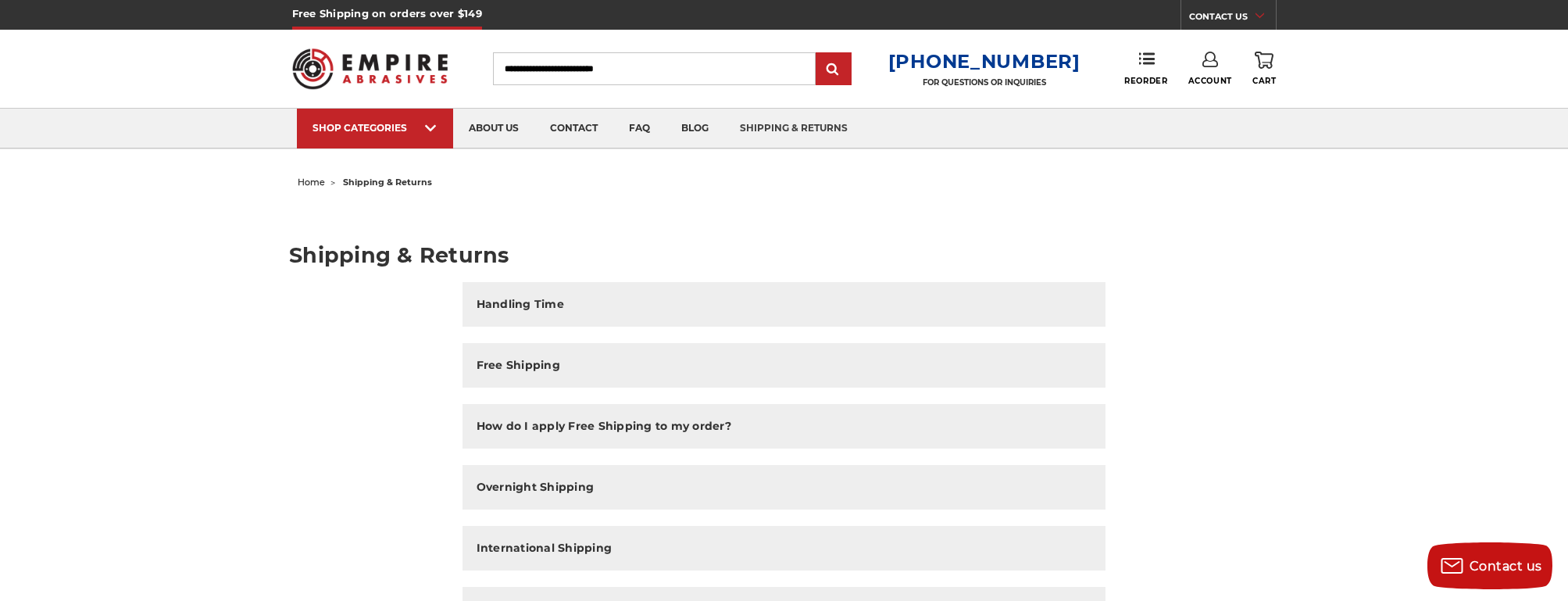 click on "Account" at bounding box center (1210, 69) 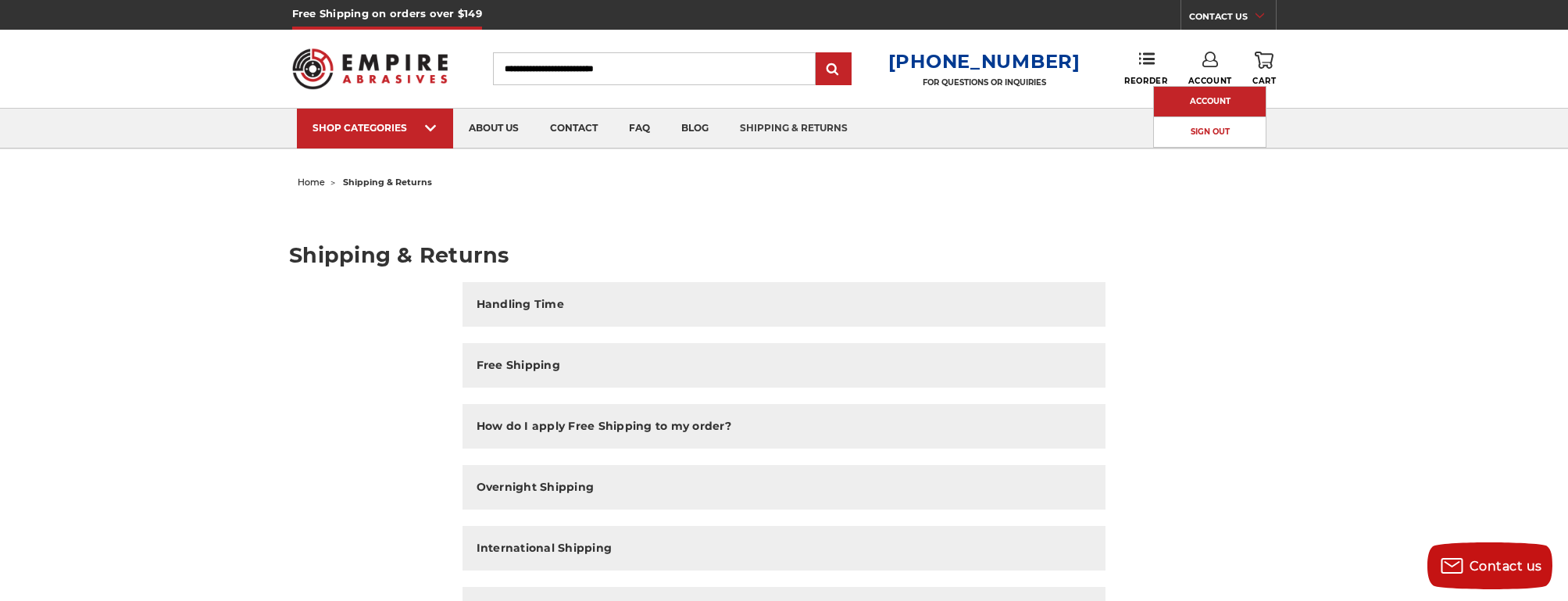 click on "Account" at bounding box center [1209, 102] 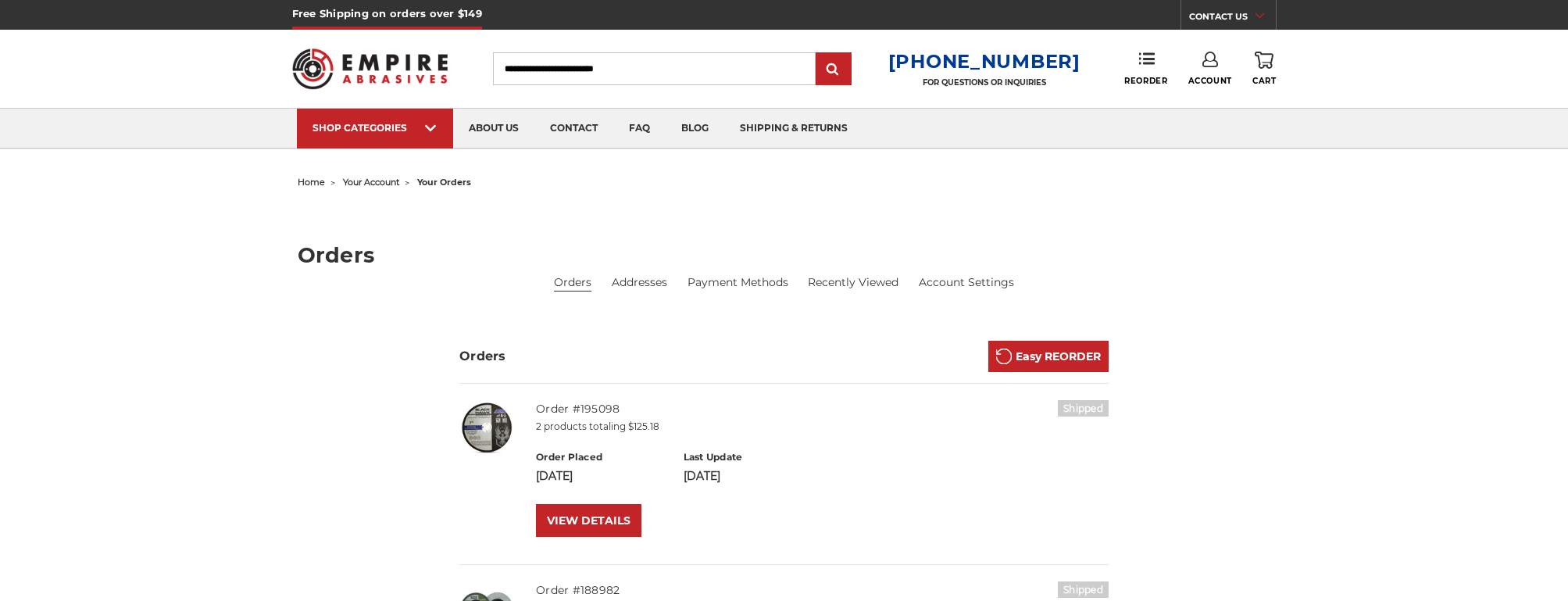 scroll, scrollTop: 0, scrollLeft: 0, axis: both 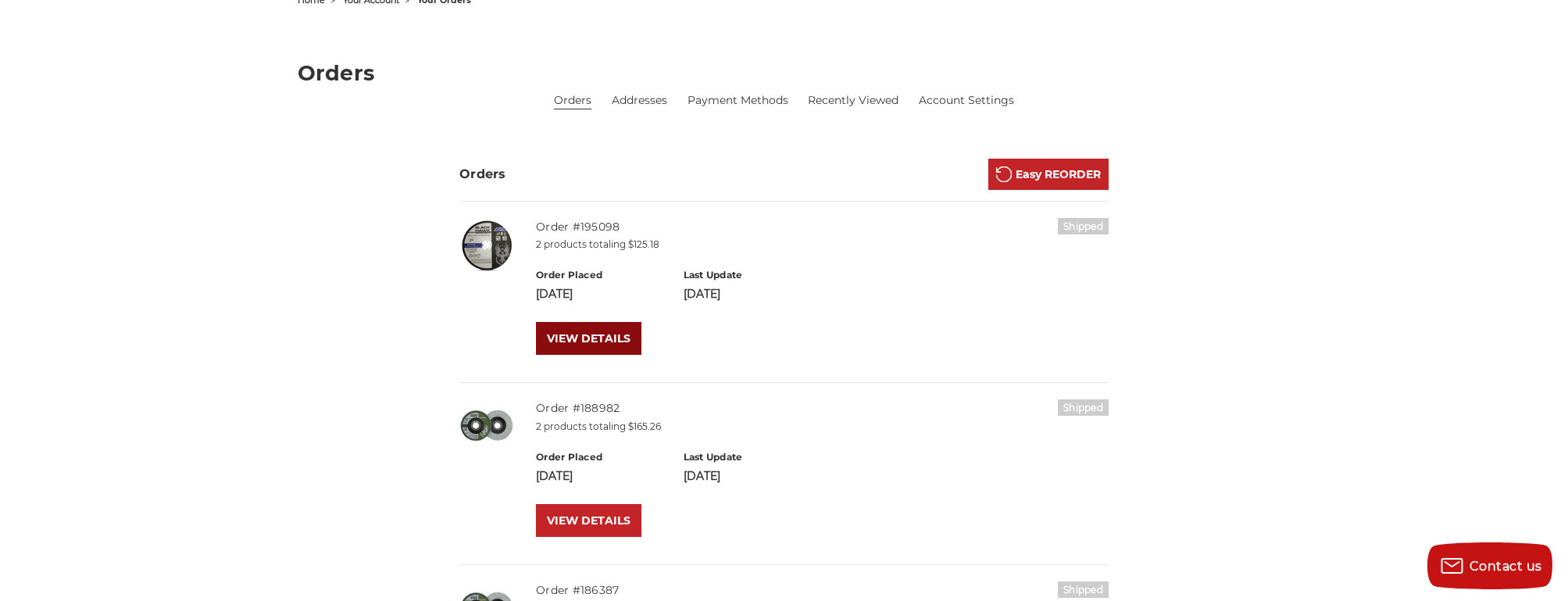click on "VIEW DETAILS" at bounding box center [588, 338] 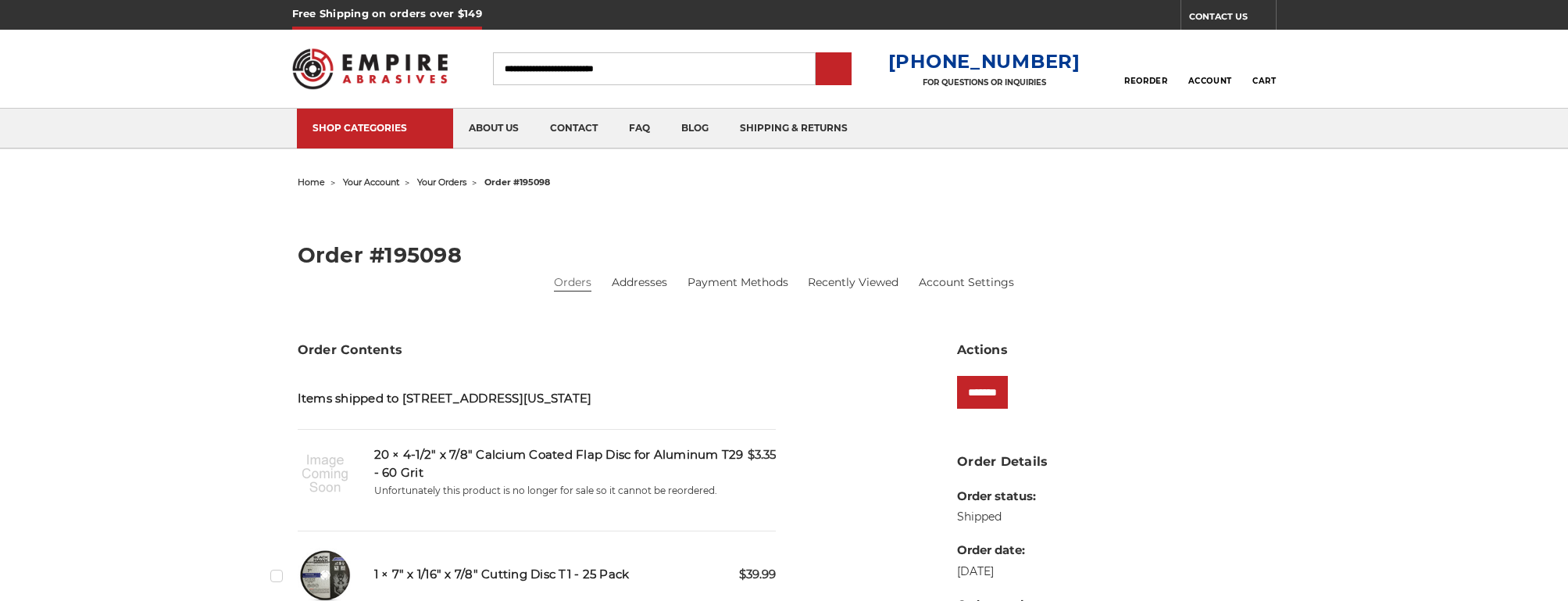 scroll, scrollTop: 0, scrollLeft: 0, axis: both 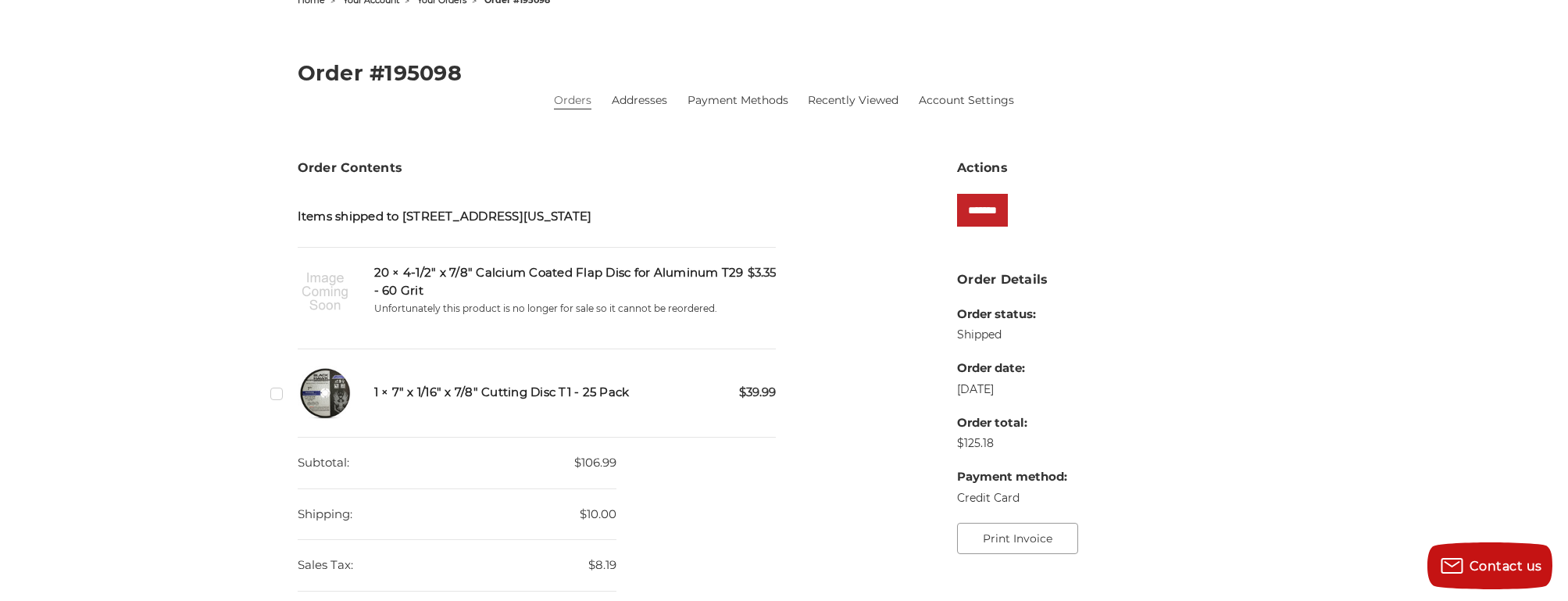 drag, startPoint x: 1035, startPoint y: 544, endPoint x: 899, endPoint y: 503, distance: 142.04577 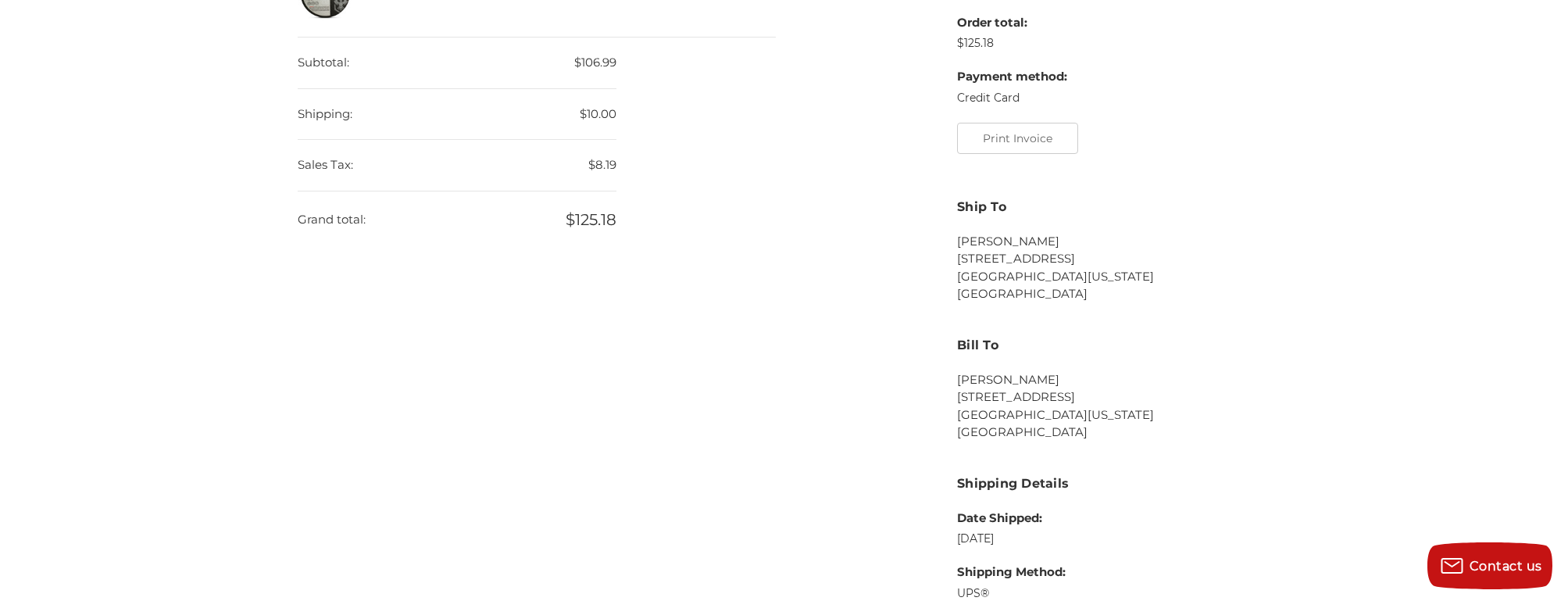scroll, scrollTop: 547, scrollLeft: 0, axis: vertical 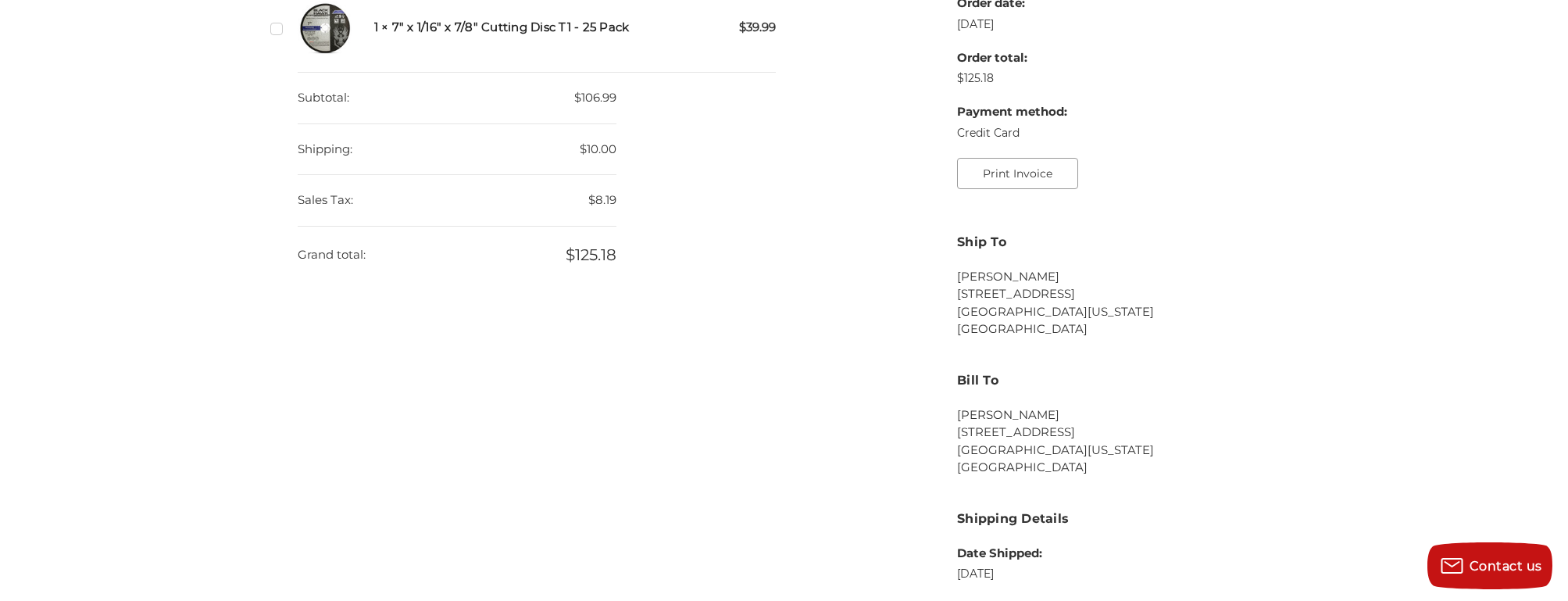 drag, startPoint x: 1020, startPoint y: 144, endPoint x: 1020, endPoint y: 161, distance: 17 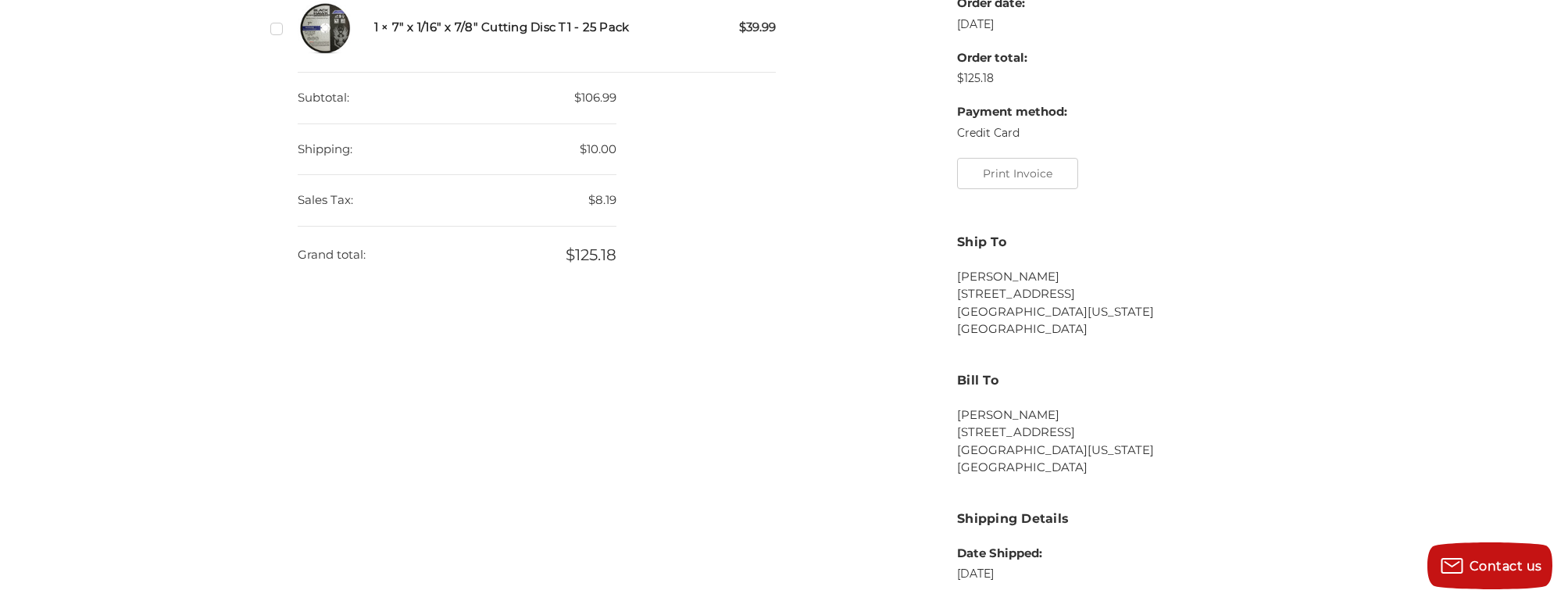 click on "home
your account
your orders
order #195098
Order #195098
Orders
Addresses
Payment Methods
Recently Viewed
Account Settings
Order Contents
Items shipped to 10659 Greentrail Drive South, Boynton Beach, Florida, 33426, United States
$3.35" at bounding box center (784, 166) 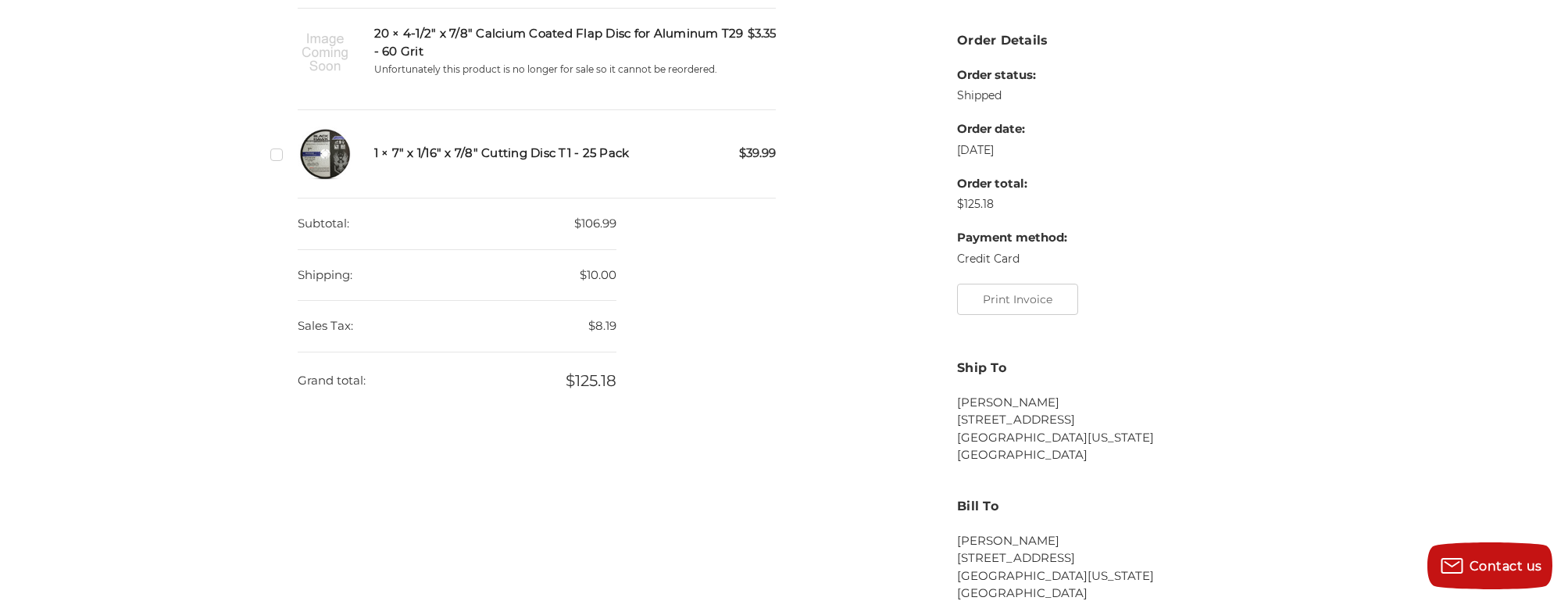 scroll, scrollTop: 365, scrollLeft: 0, axis: vertical 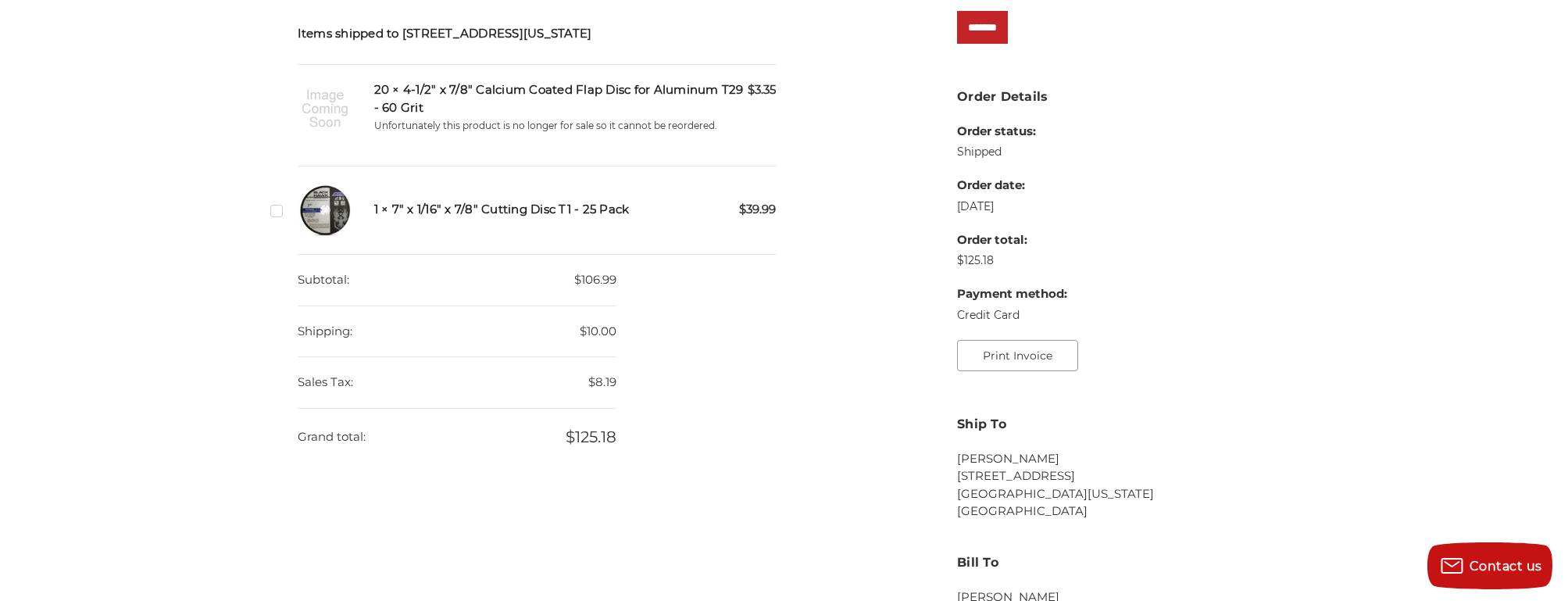 click on "Print Invoice" at bounding box center [1017, 356] 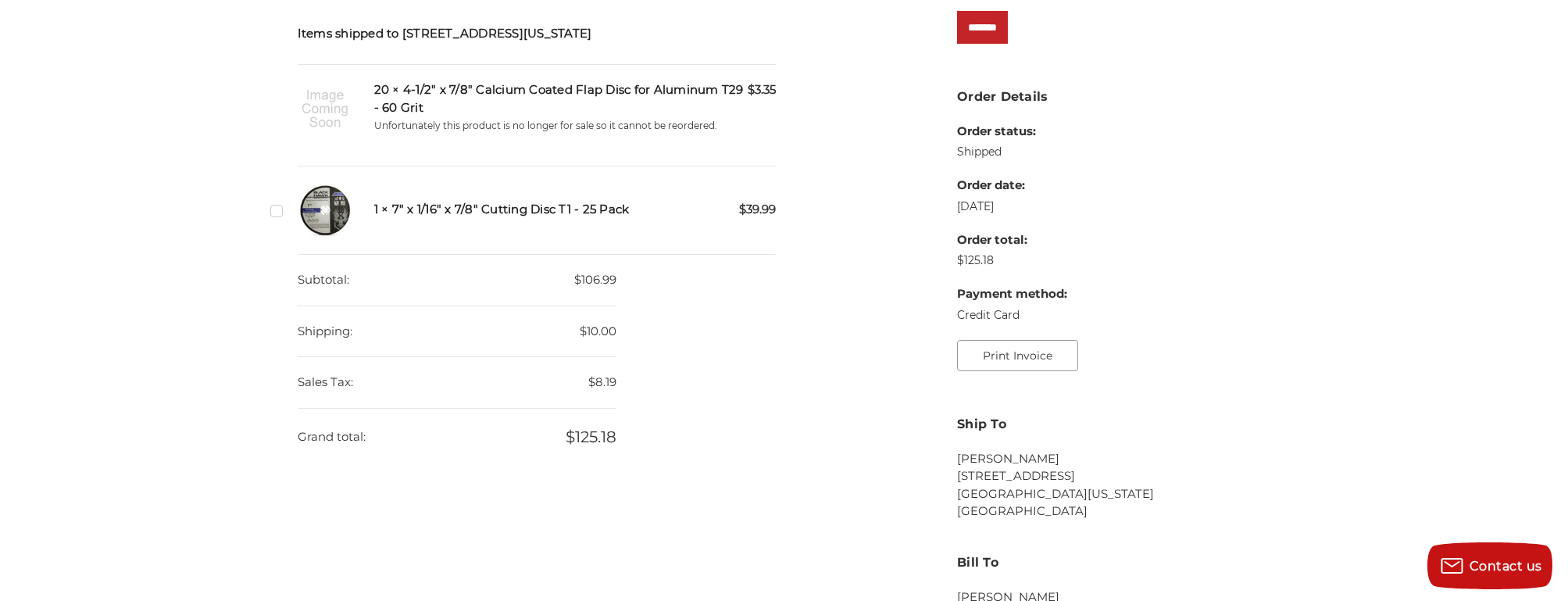 scroll, scrollTop: 0, scrollLeft: 0, axis: both 